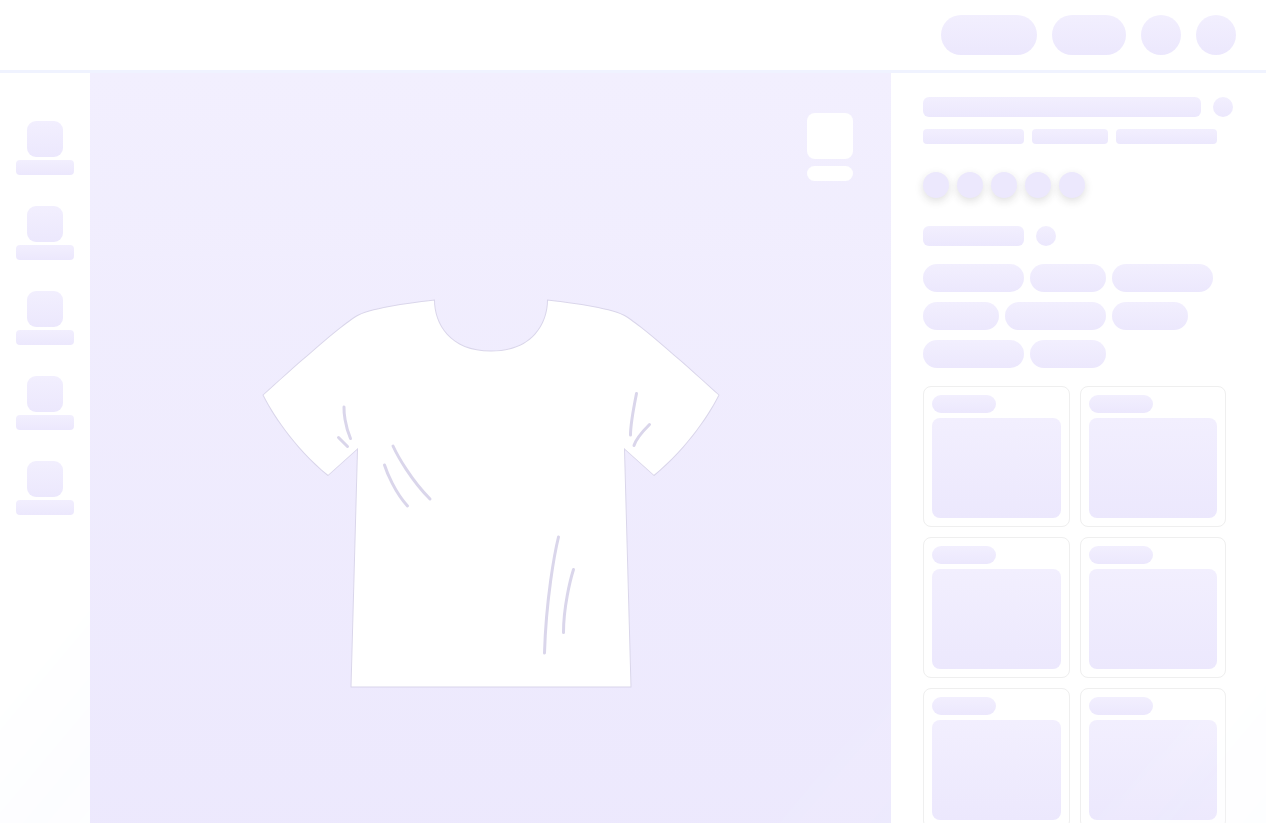 scroll, scrollTop: 0, scrollLeft: 0, axis: both 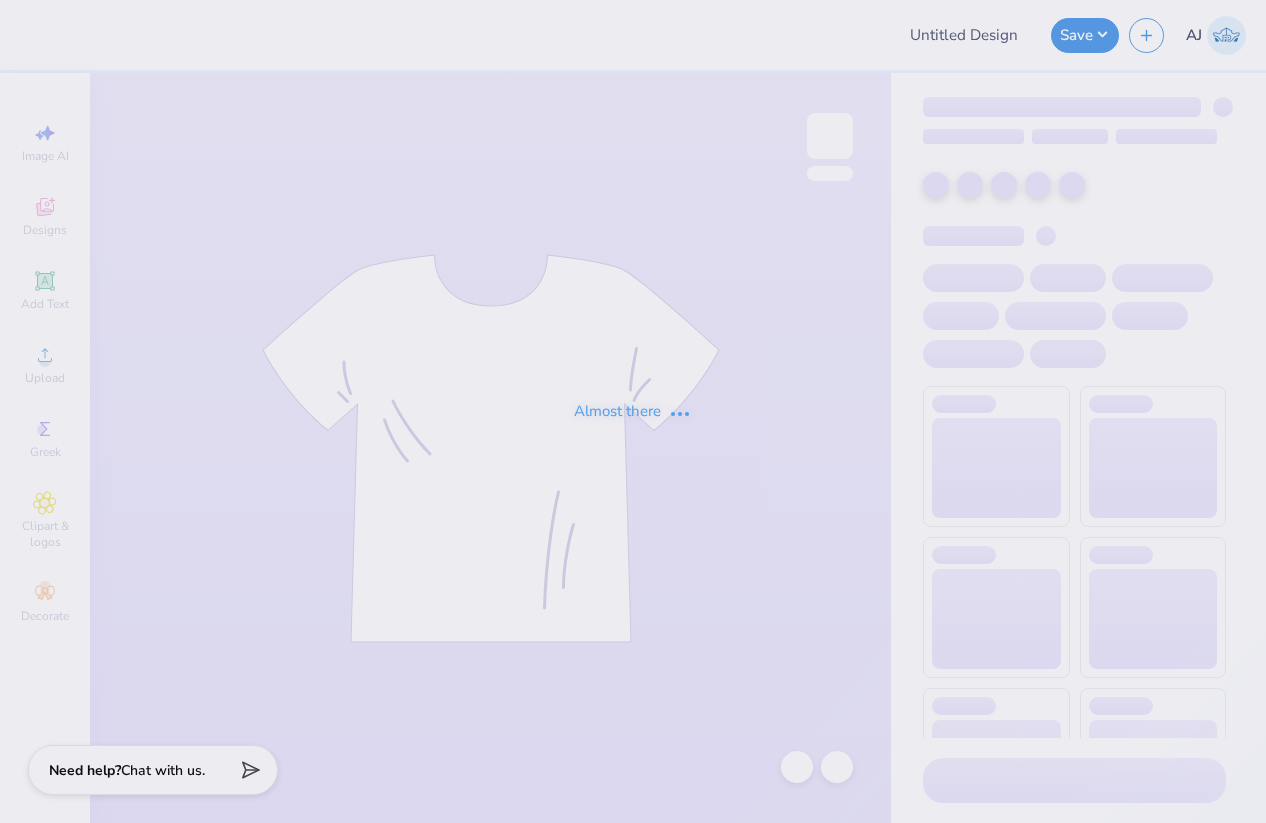type on "Elementary school designs!" 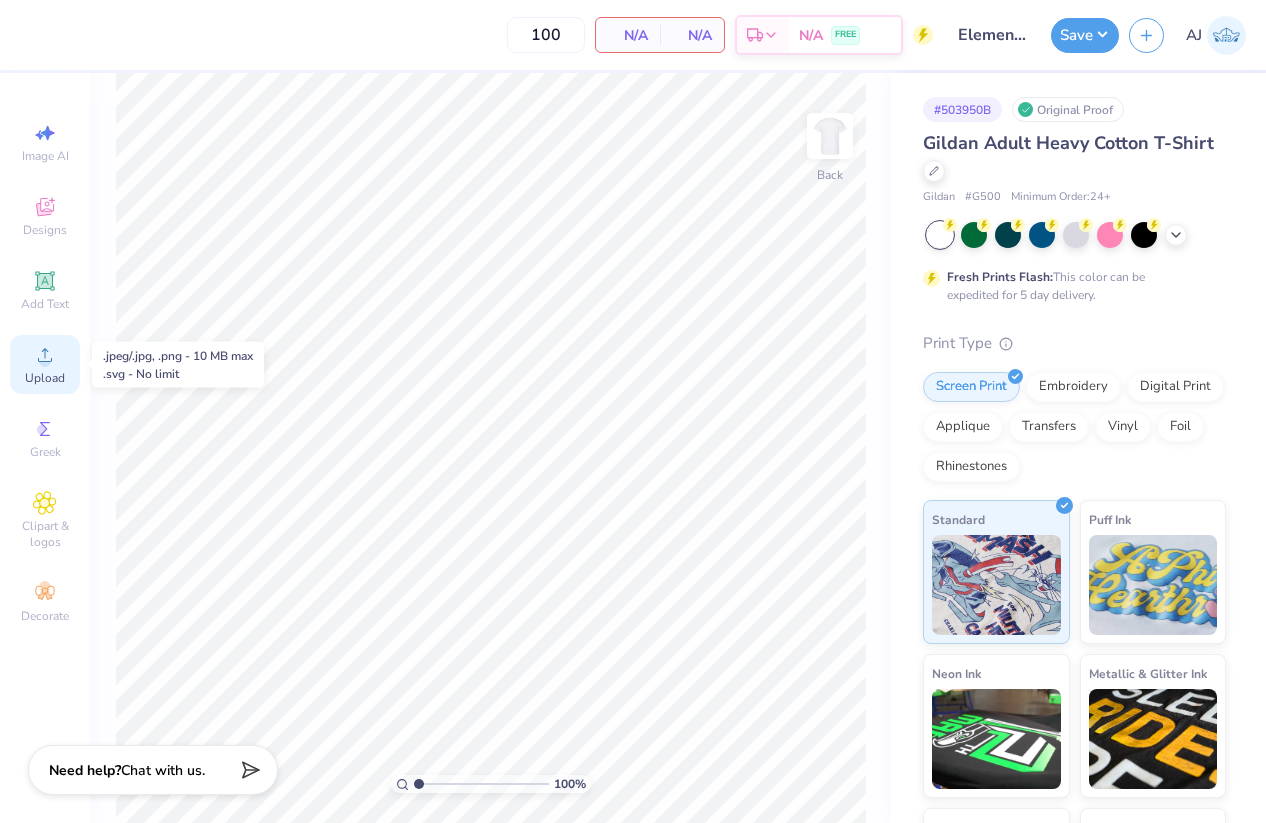 click 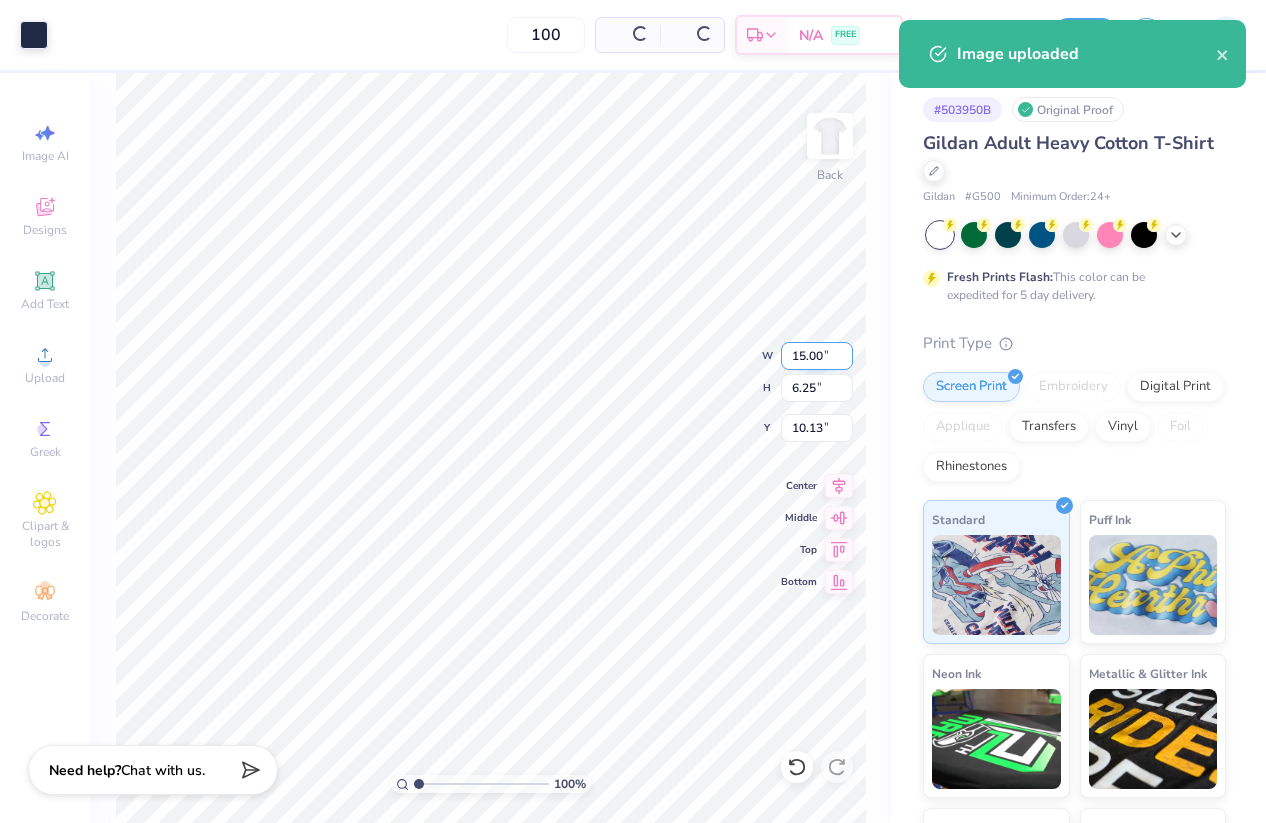 click on "15.00" at bounding box center (817, 356) 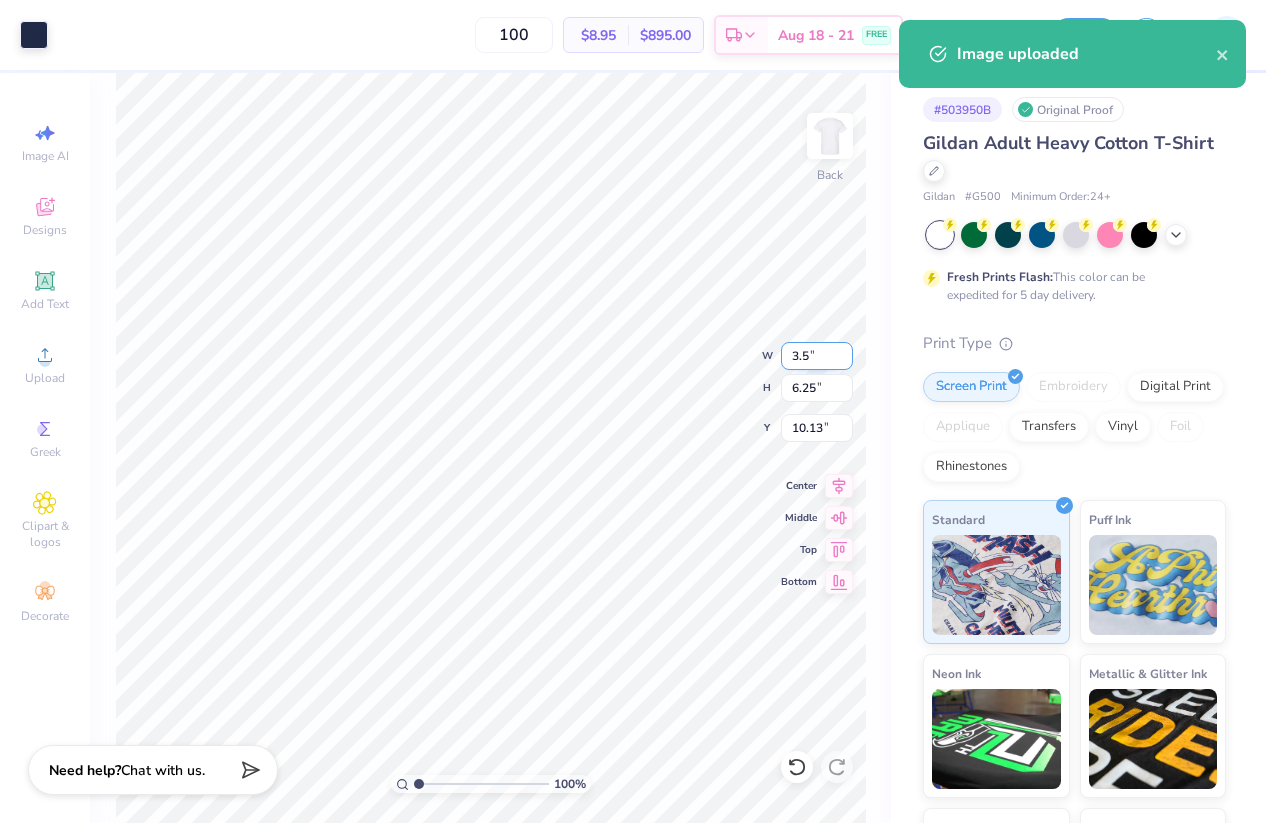 type on "3.50" 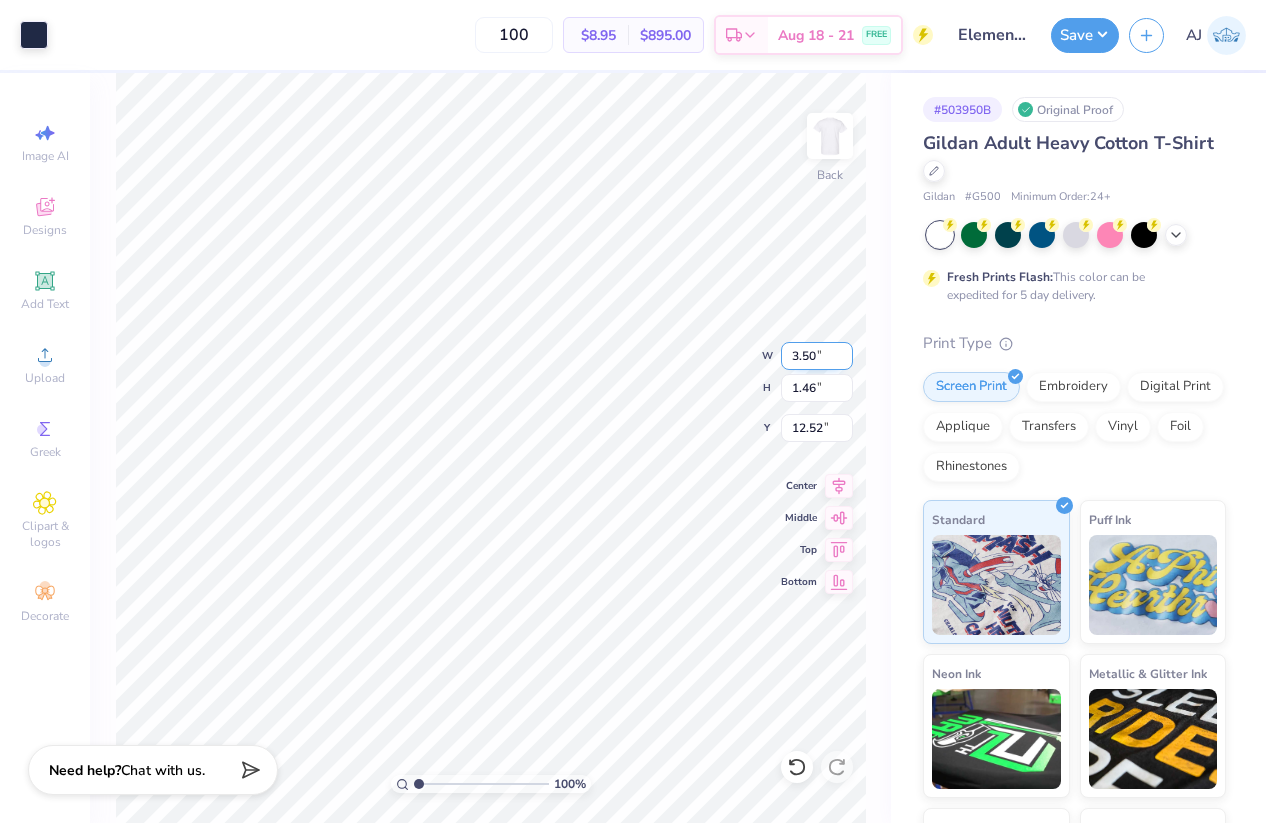 type on "3.00" 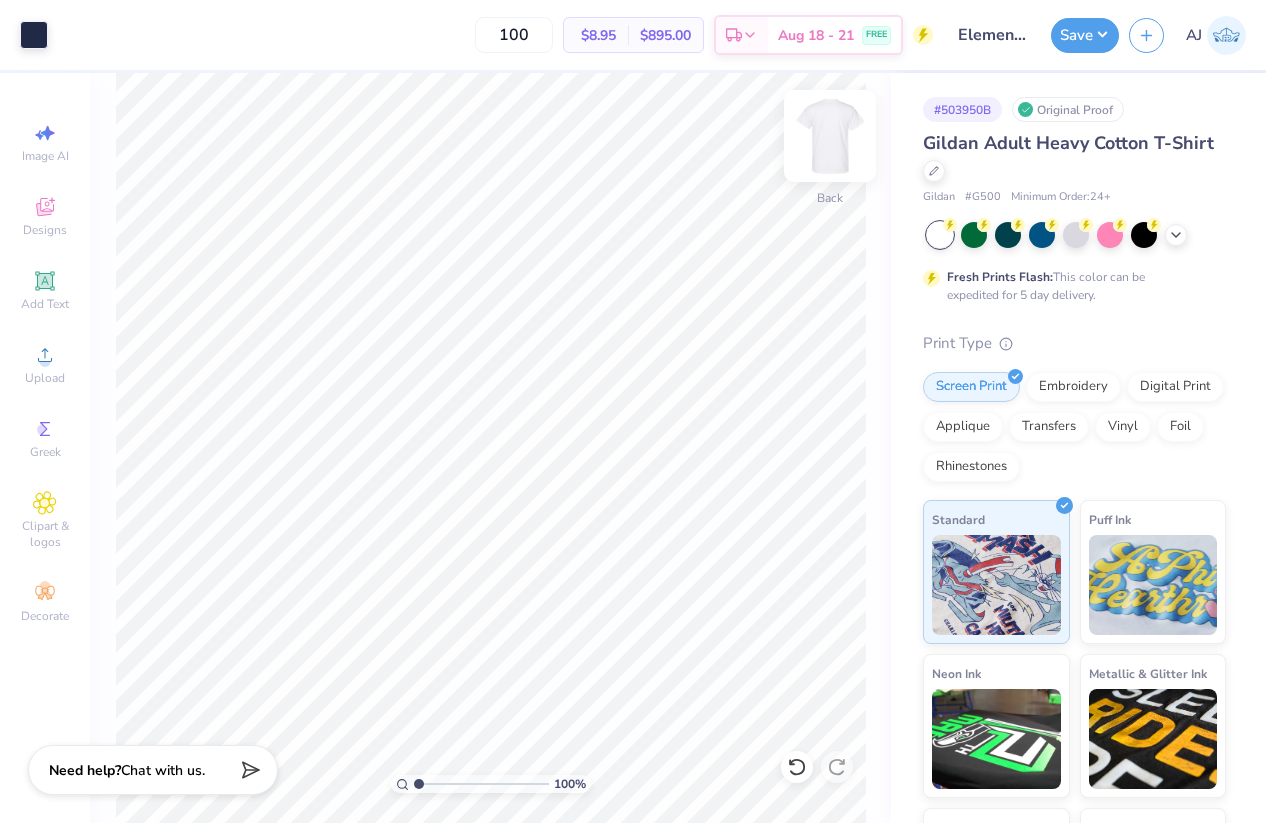 click at bounding box center [830, 136] 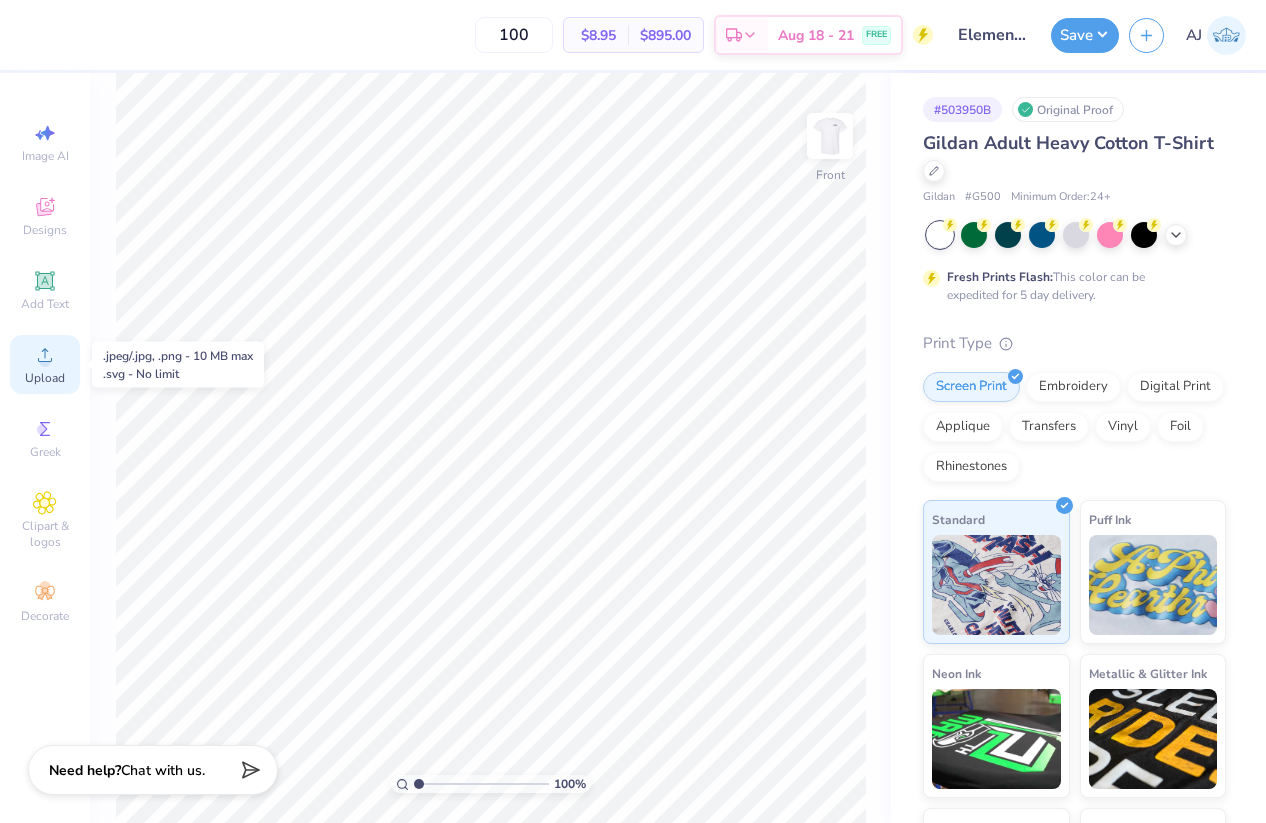 click on "Upload" at bounding box center [45, 378] 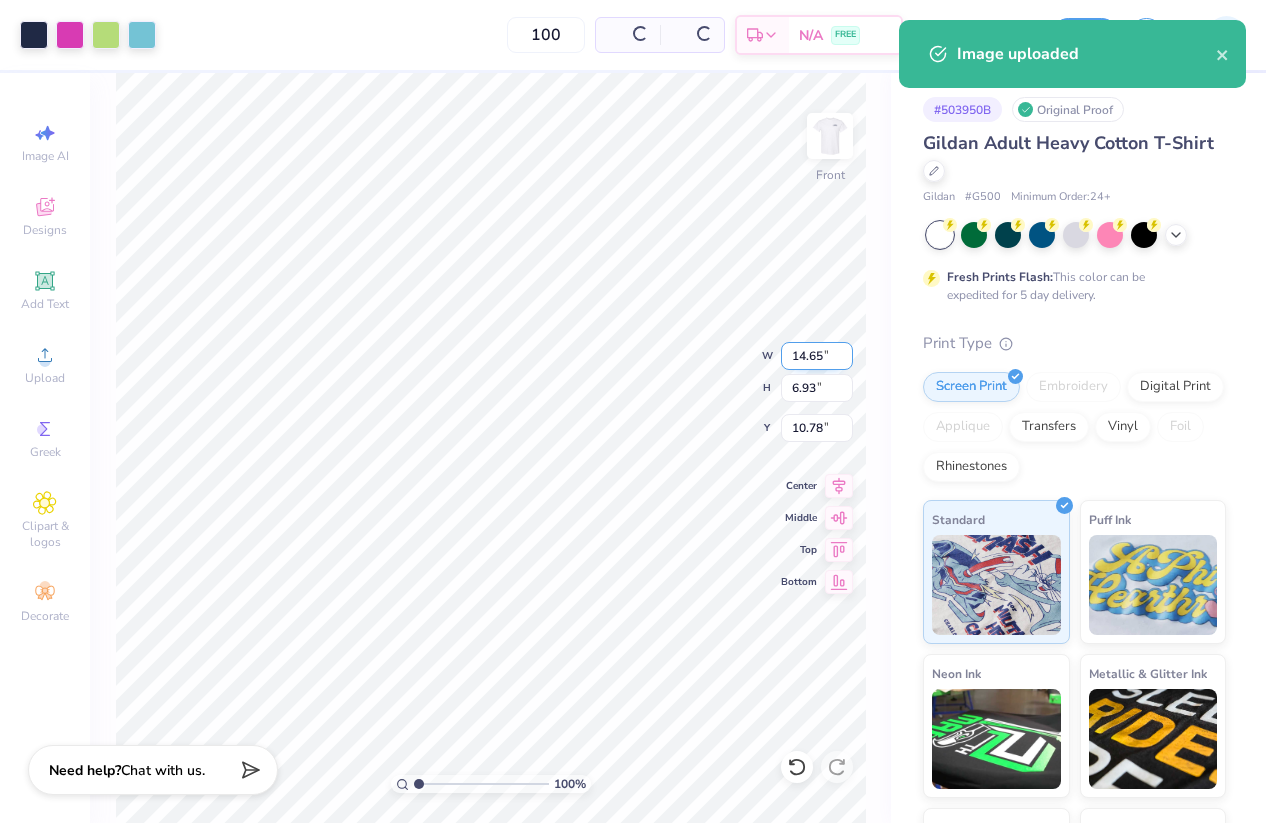 click on "14.65" at bounding box center (817, 356) 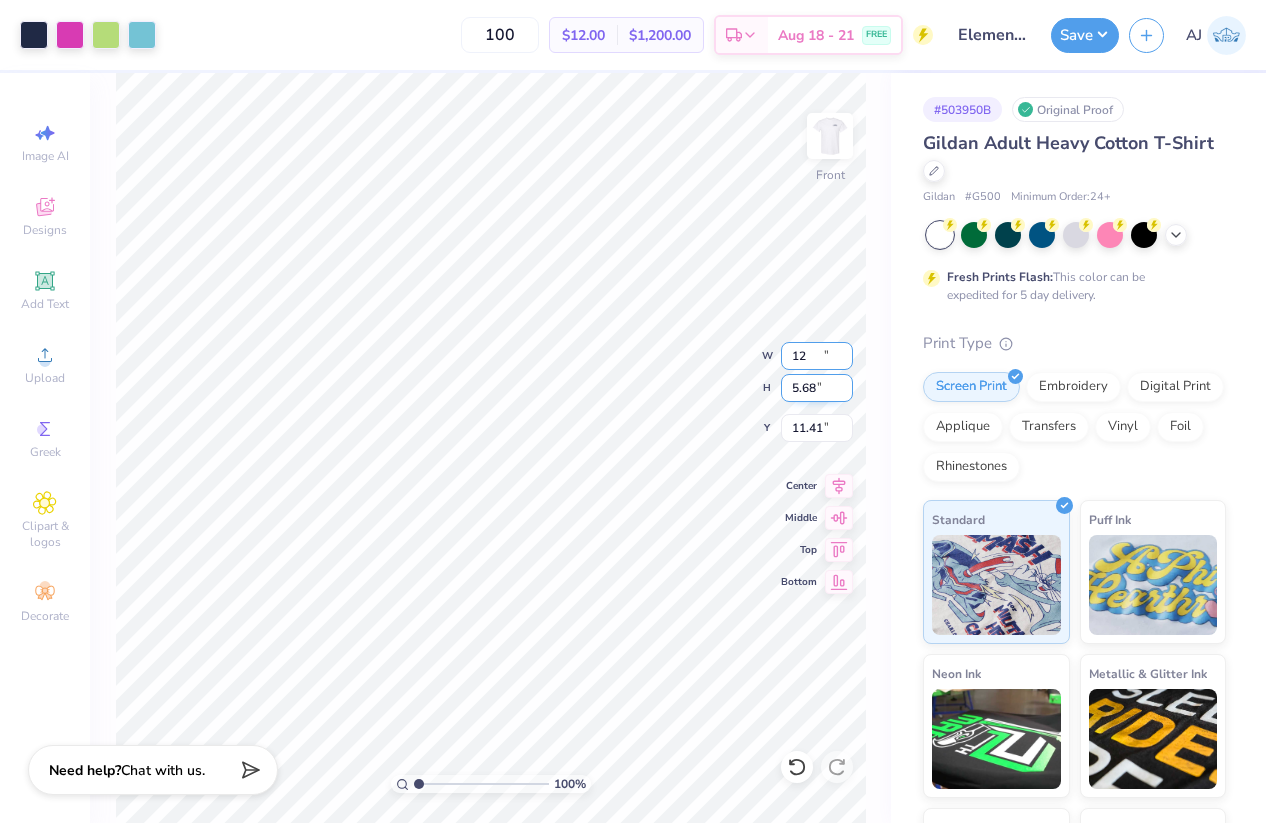 type on "12.00" 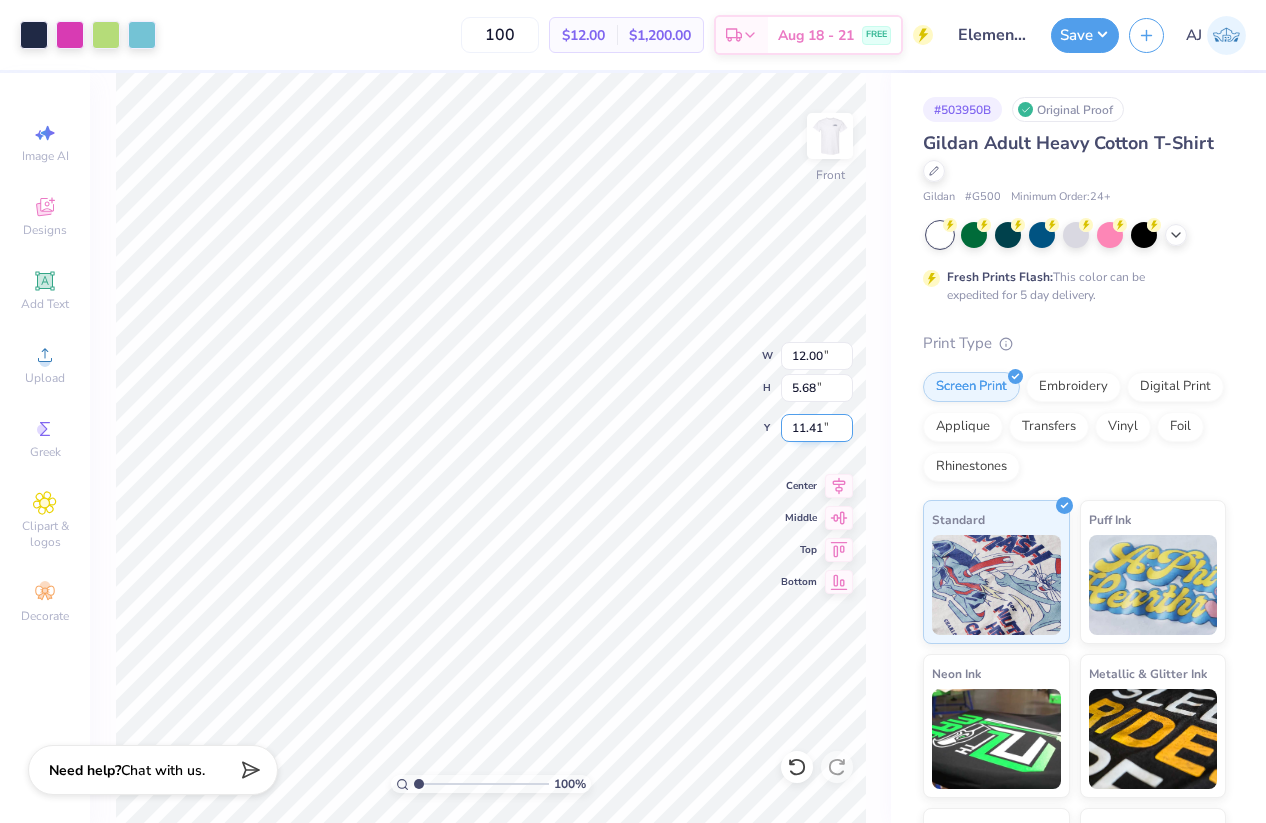 click on "11.41" at bounding box center [817, 428] 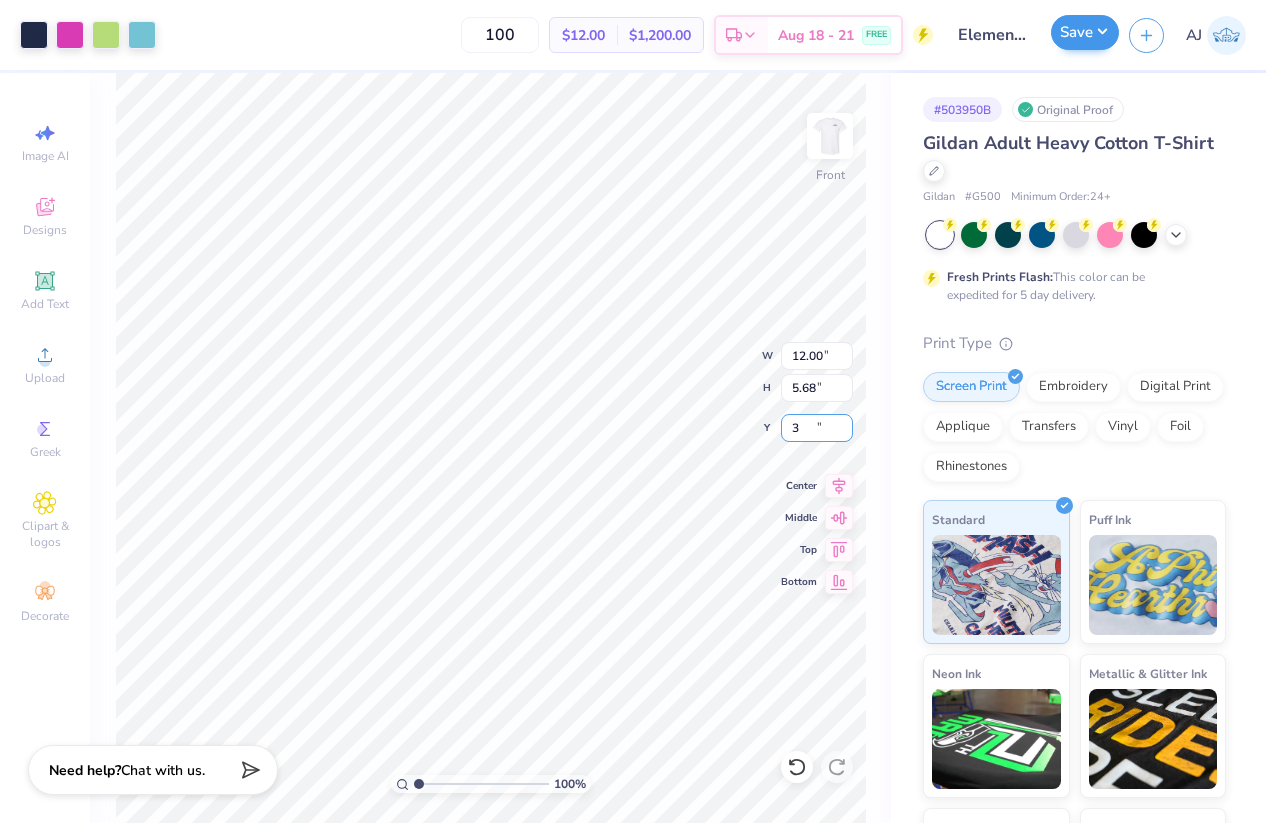 type on "3.00" 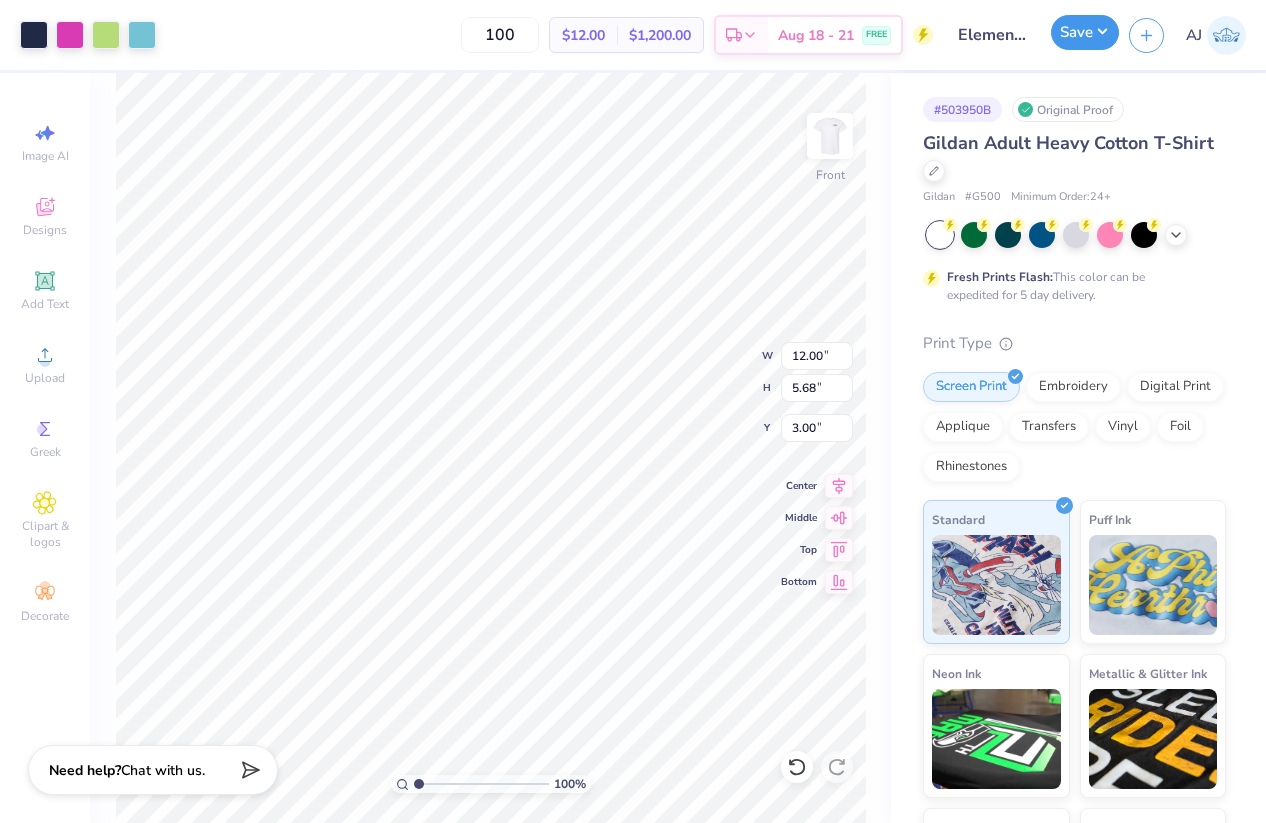 click on "Save" at bounding box center (1085, 32) 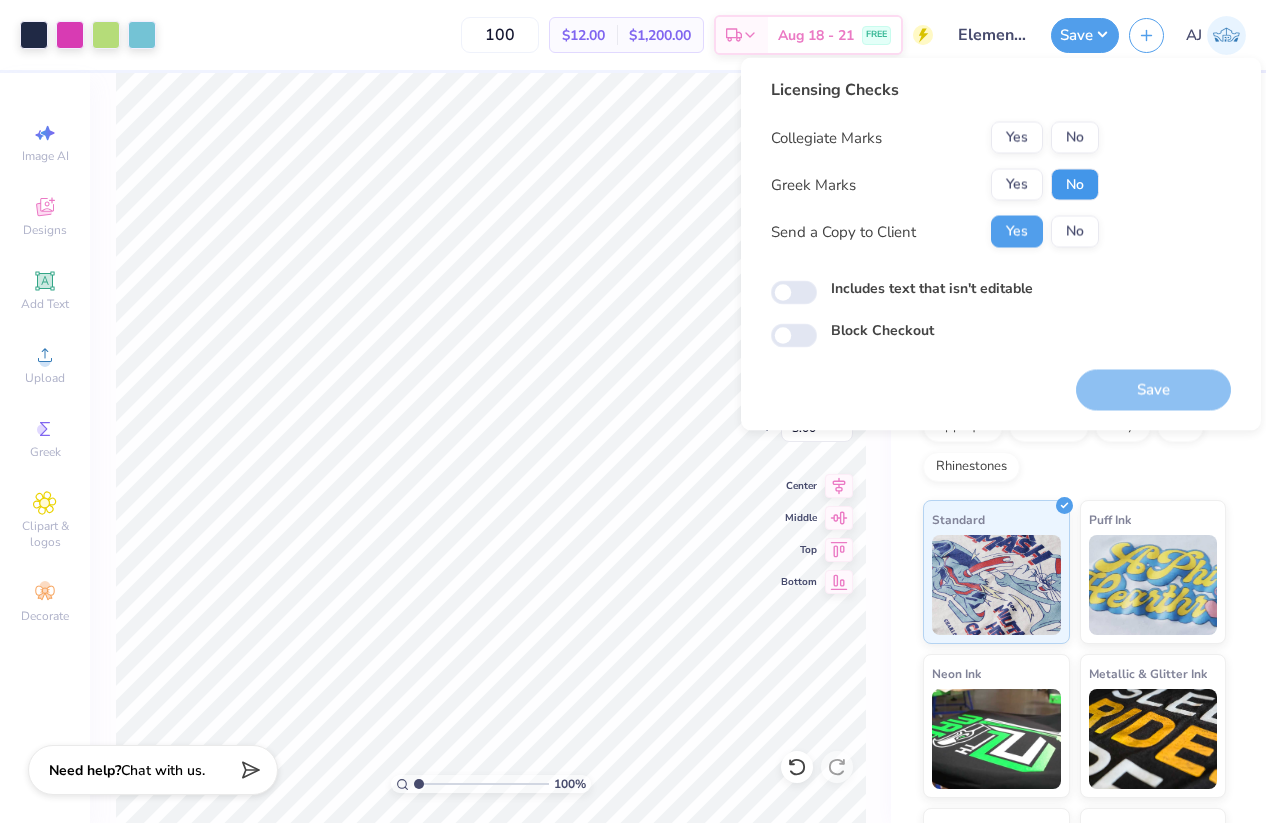 click on "No" at bounding box center [1075, 185] 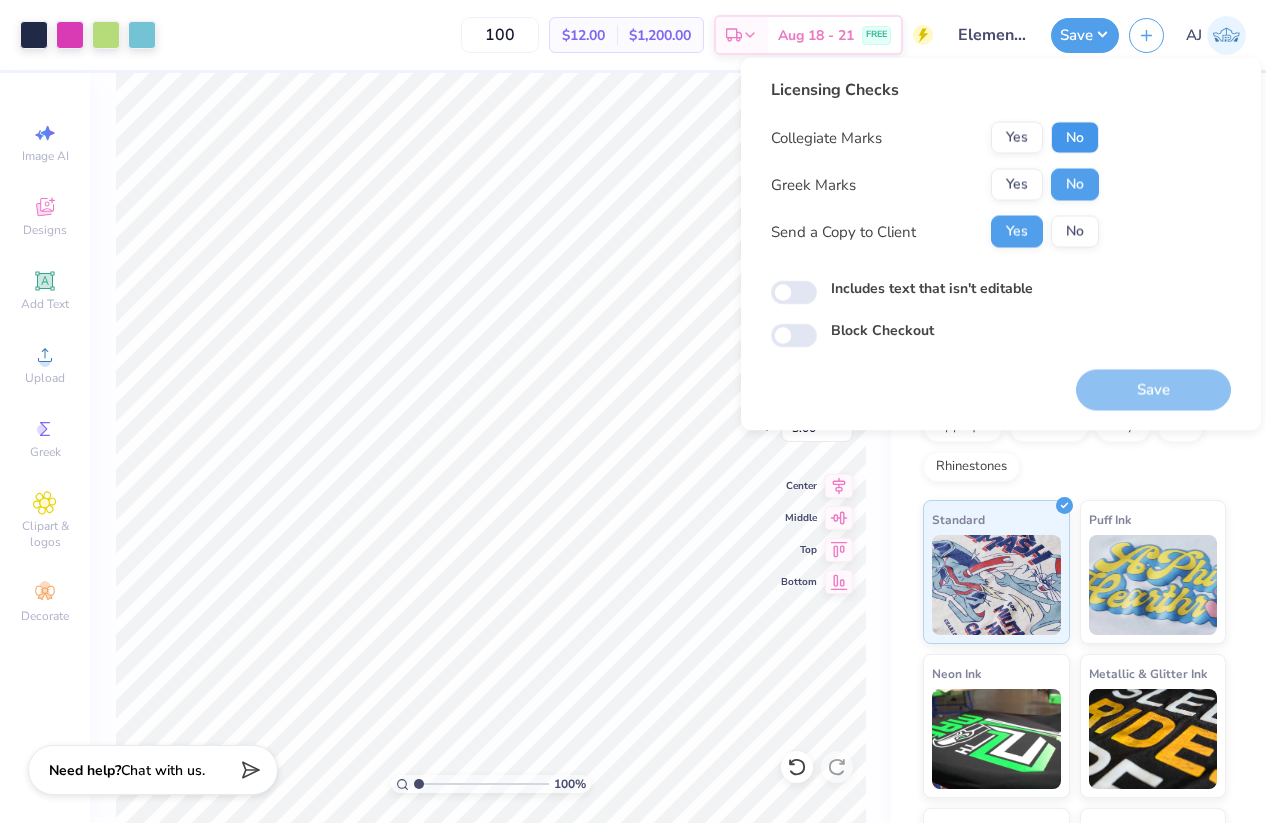 click on "No" at bounding box center (1075, 138) 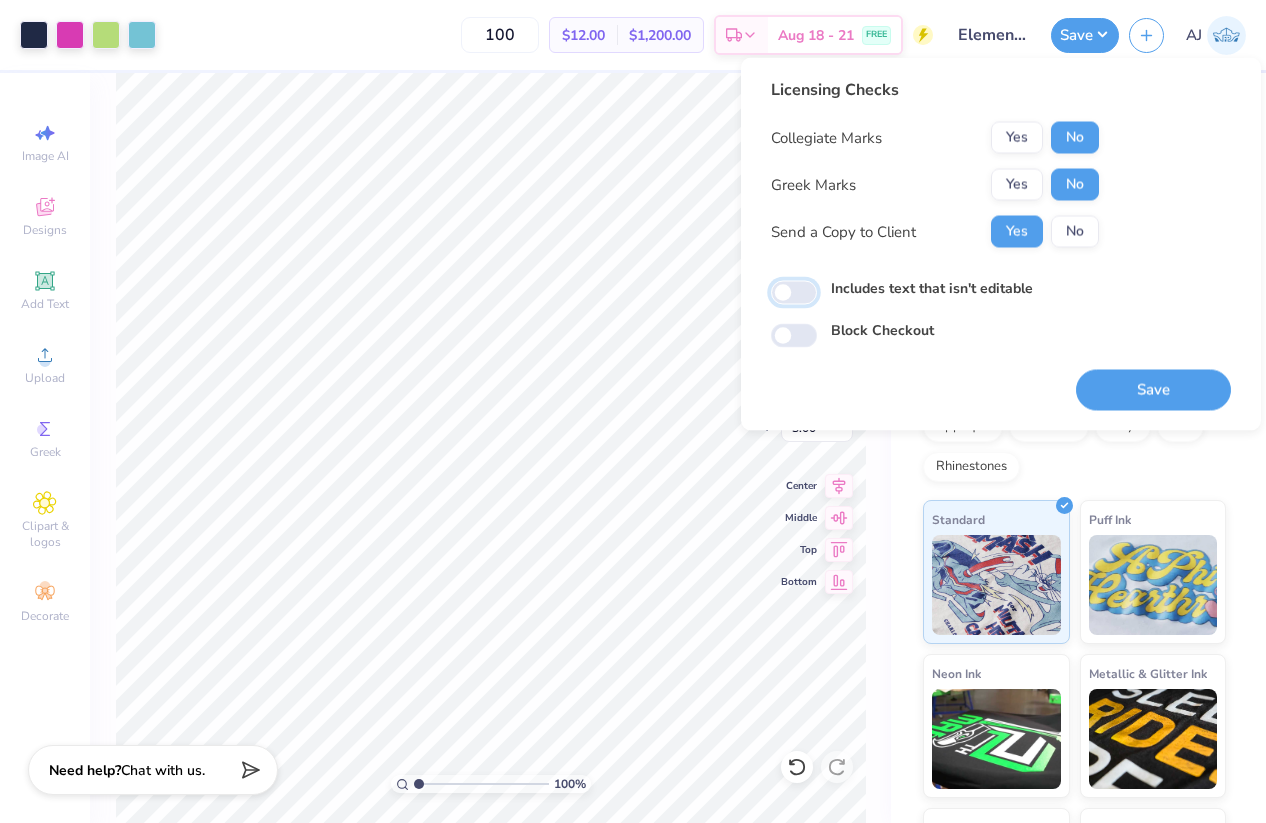 click on "Includes text that isn't editable" at bounding box center [794, 293] 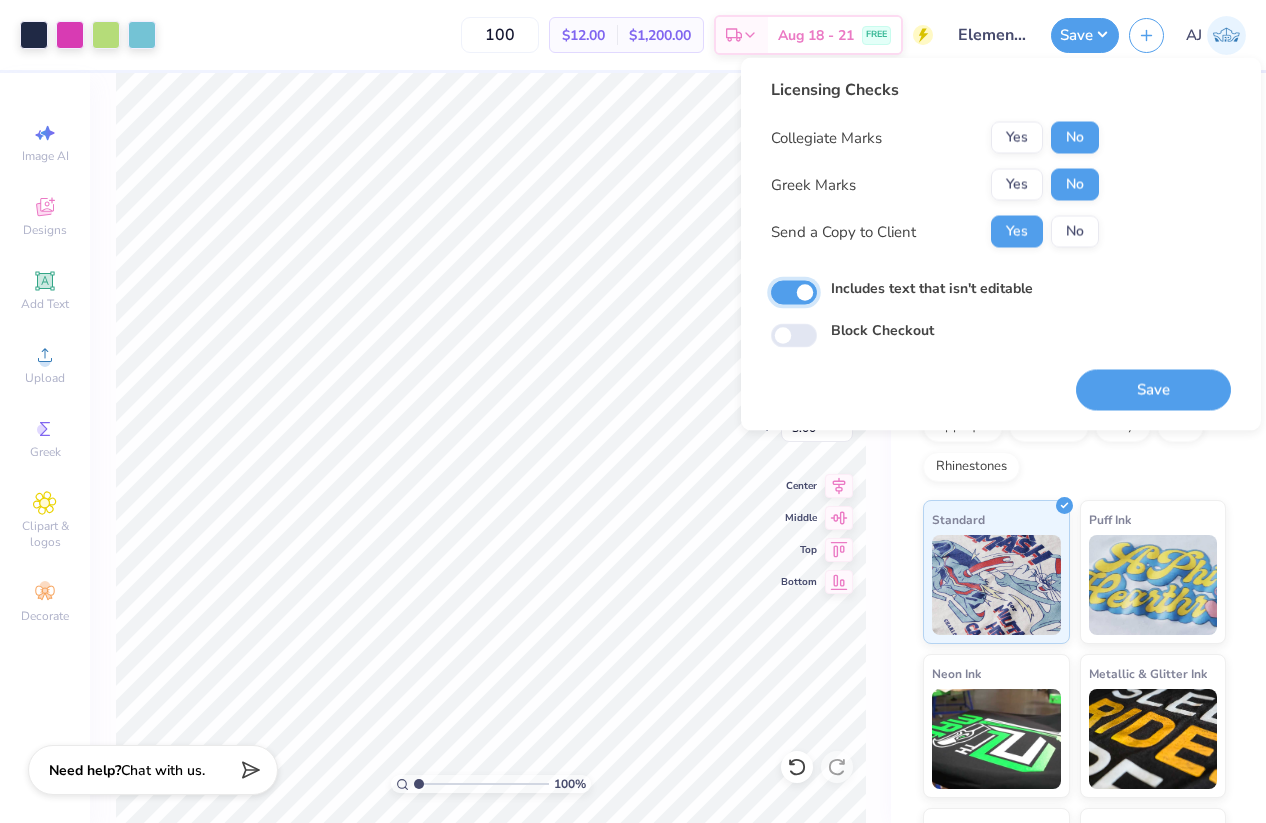 checkbox on "true" 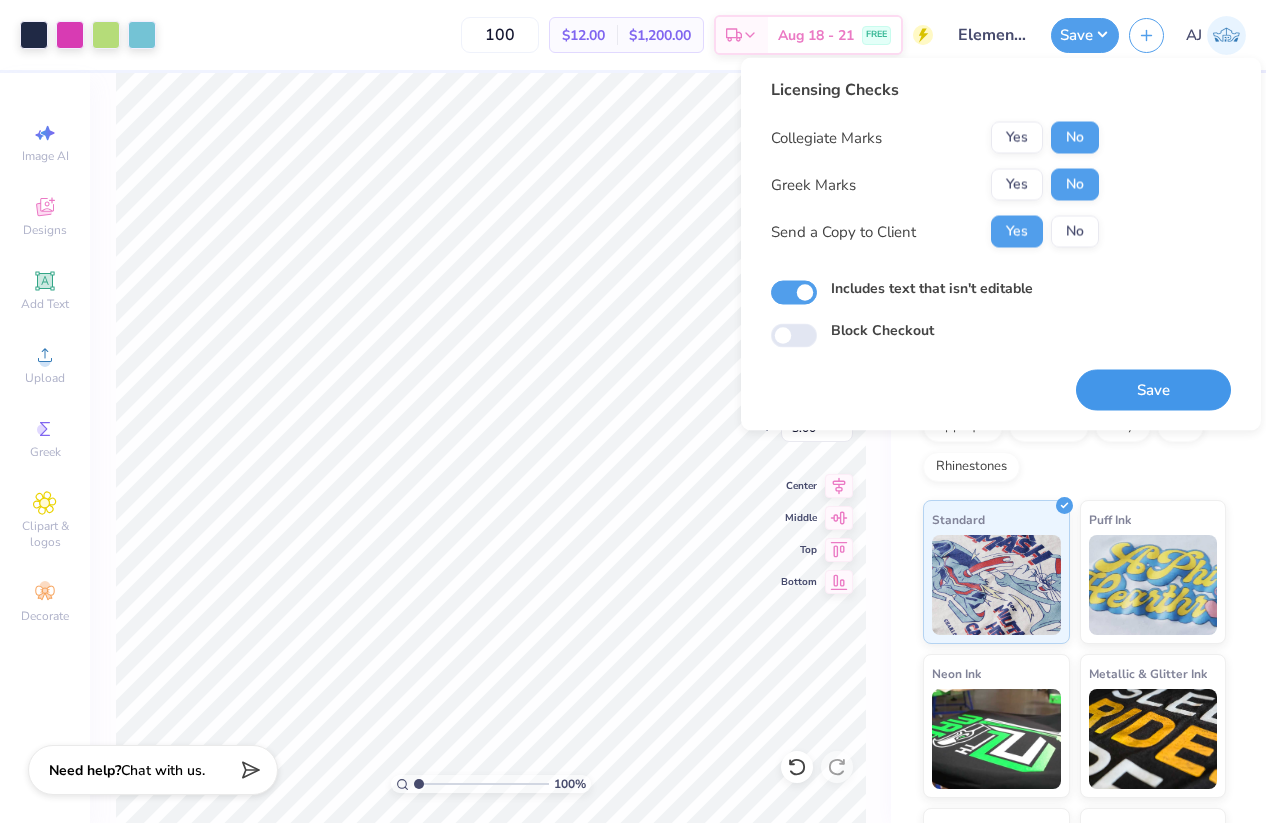click on "Save" at bounding box center (1153, 390) 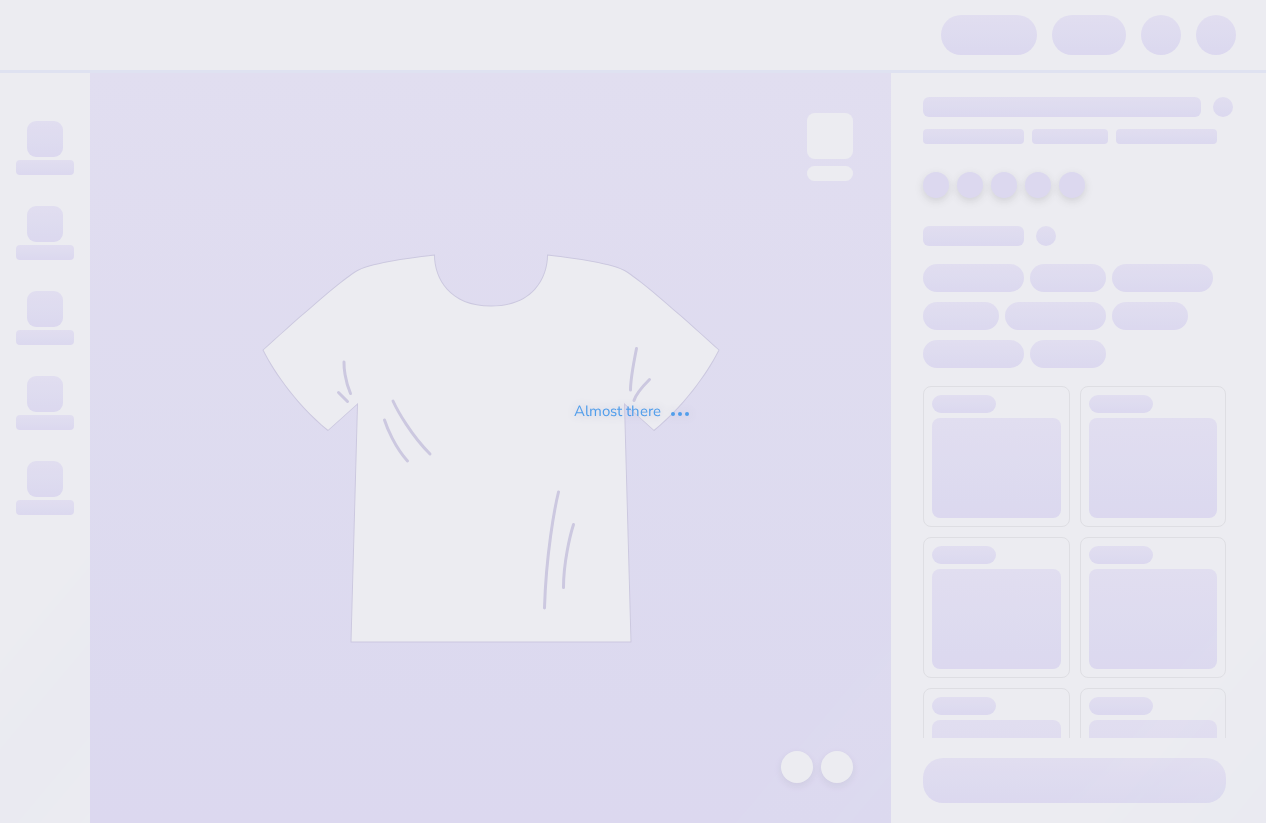 scroll, scrollTop: 0, scrollLeft: 0, axis: both 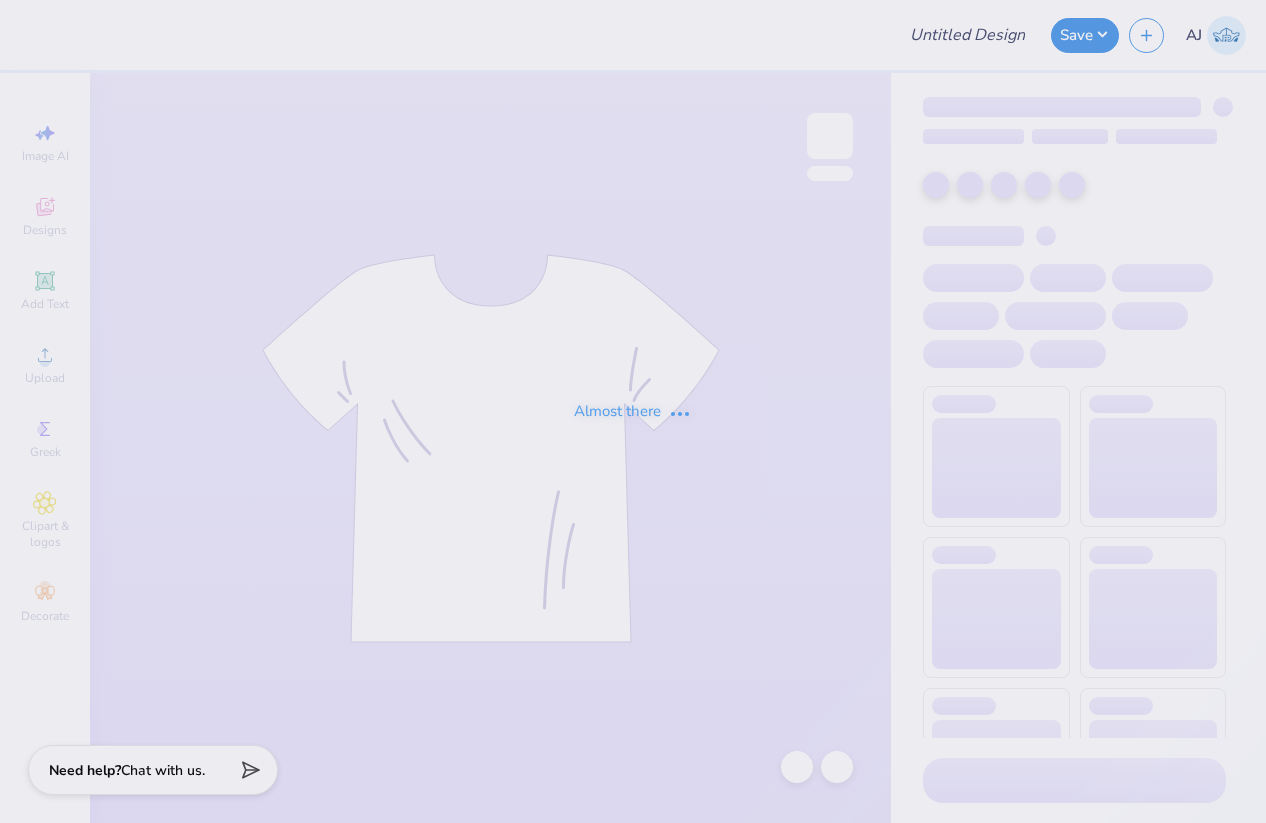 type on "dg hoco" 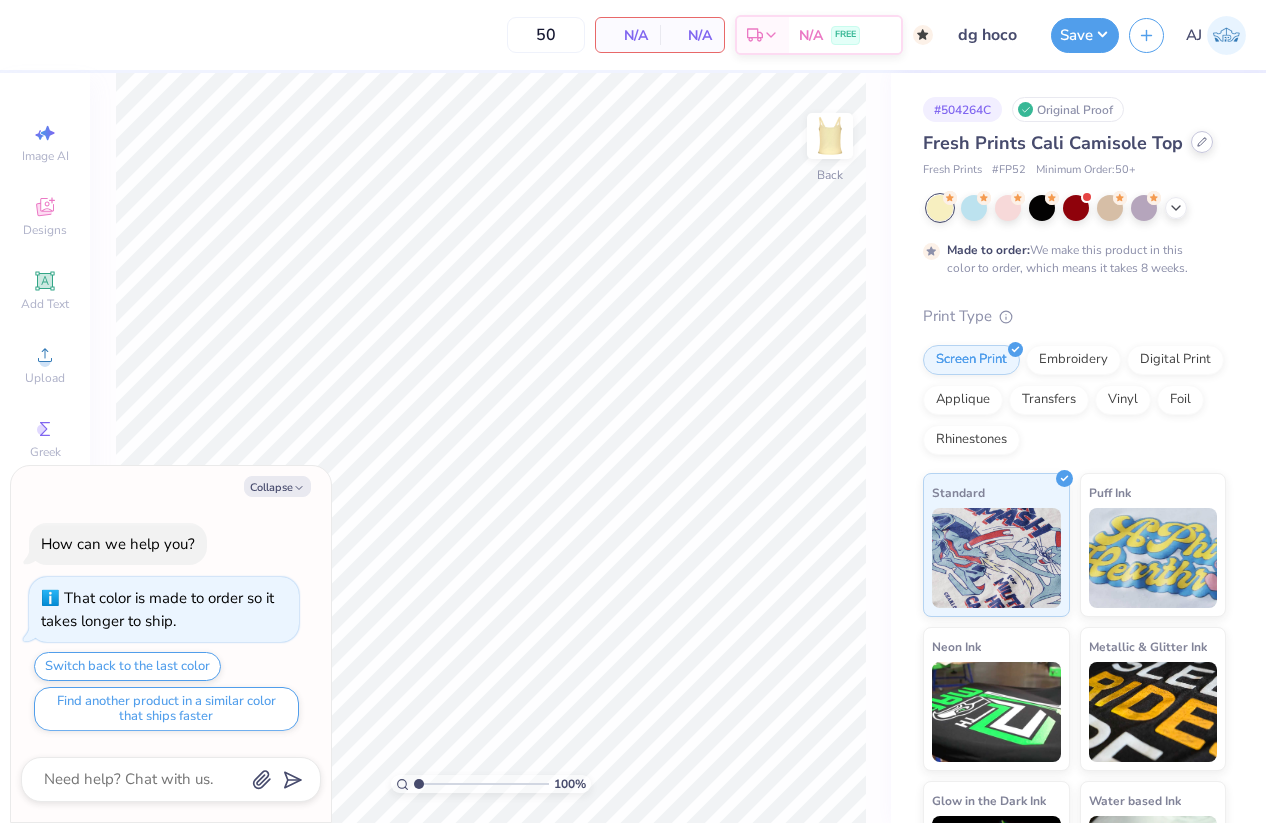 click 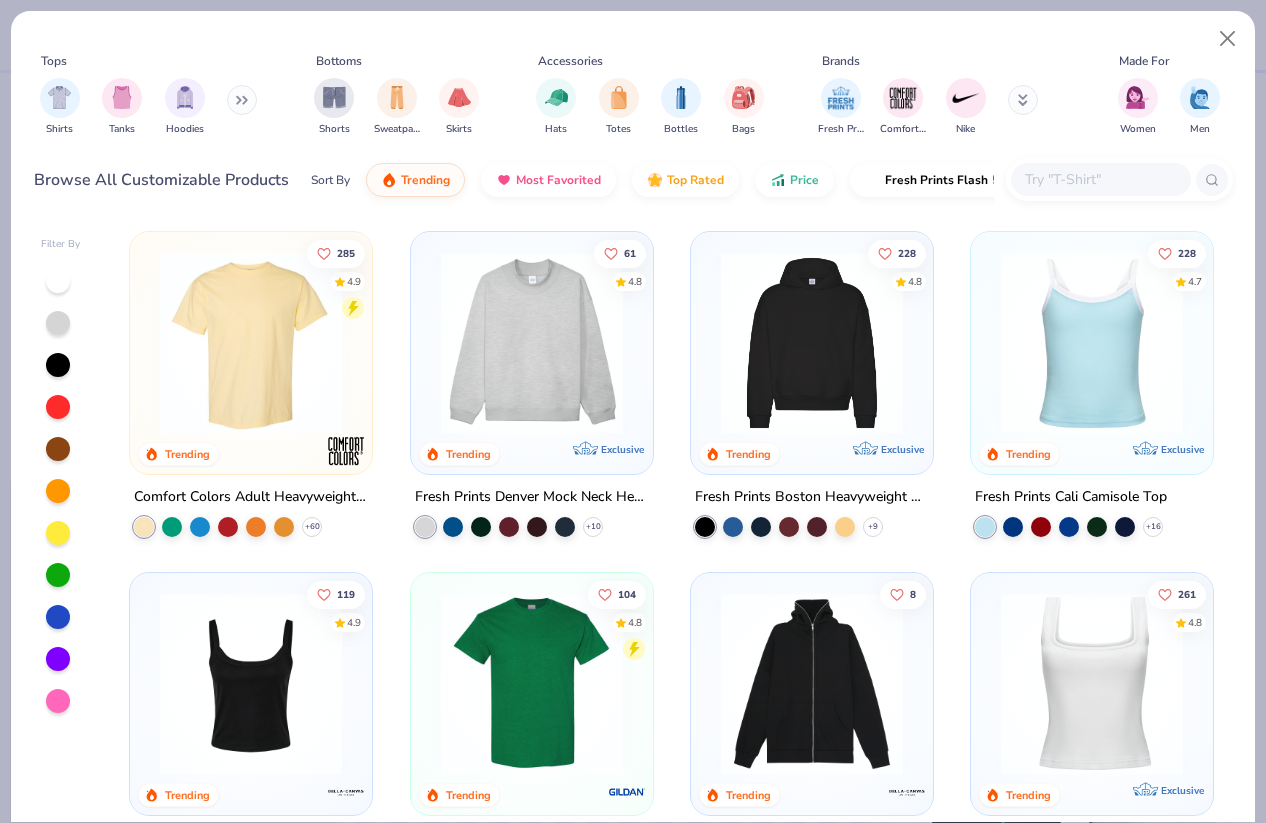 type on "x" 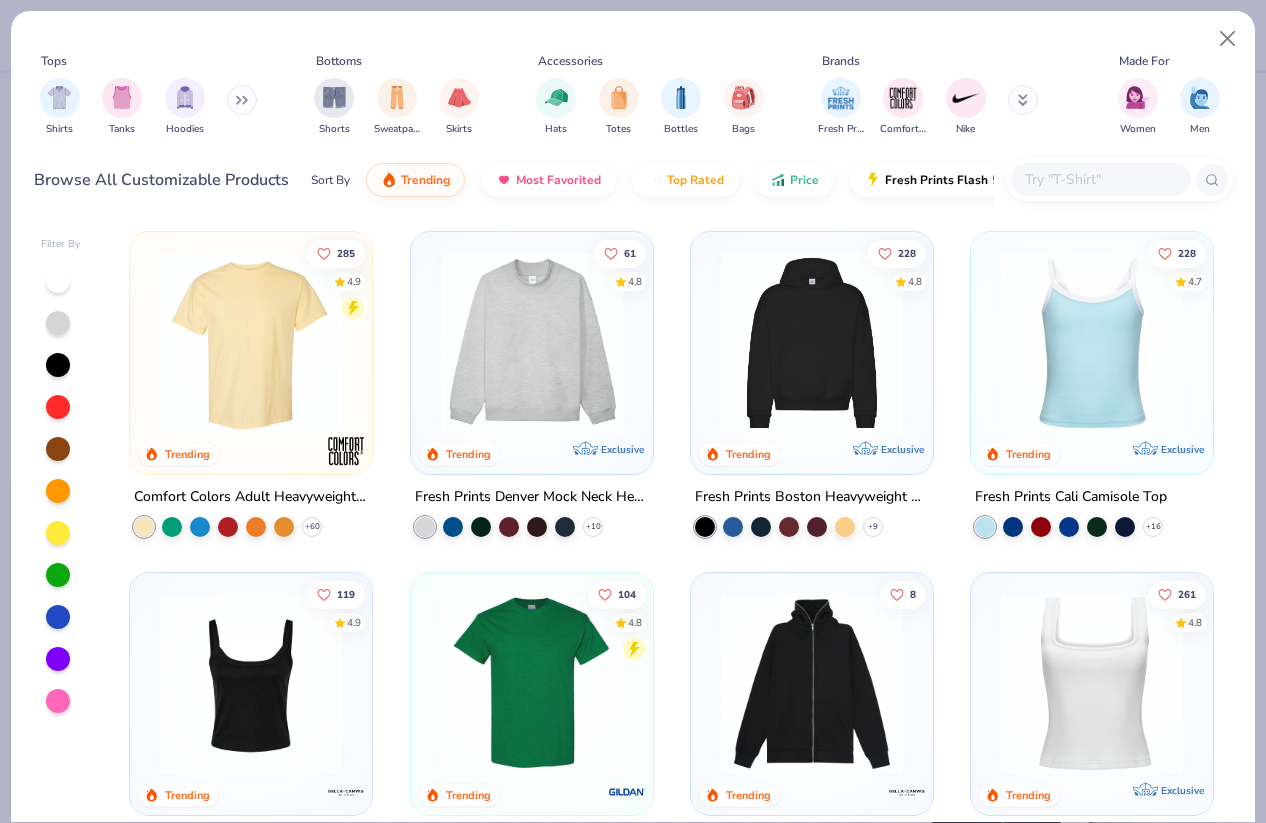 click at bounding box center (1100, 179) 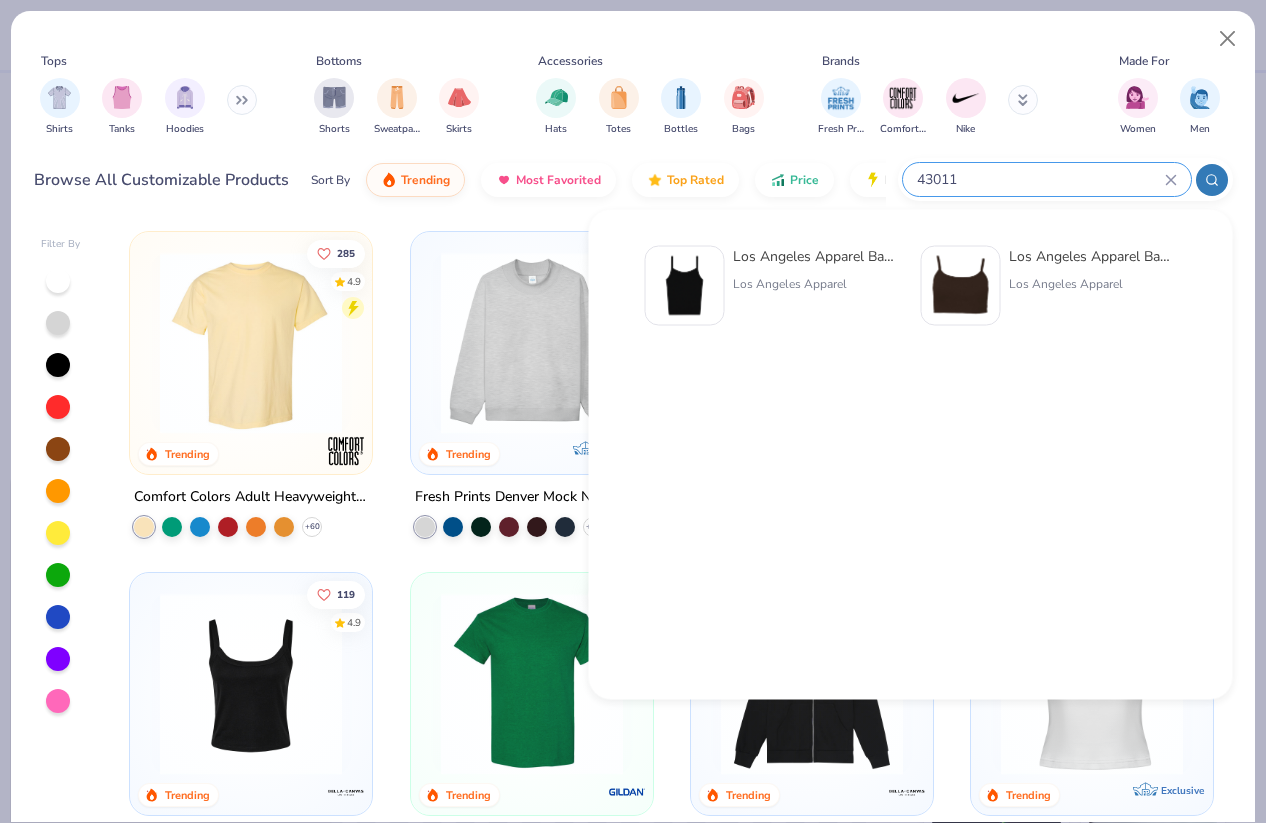 type on "43011" 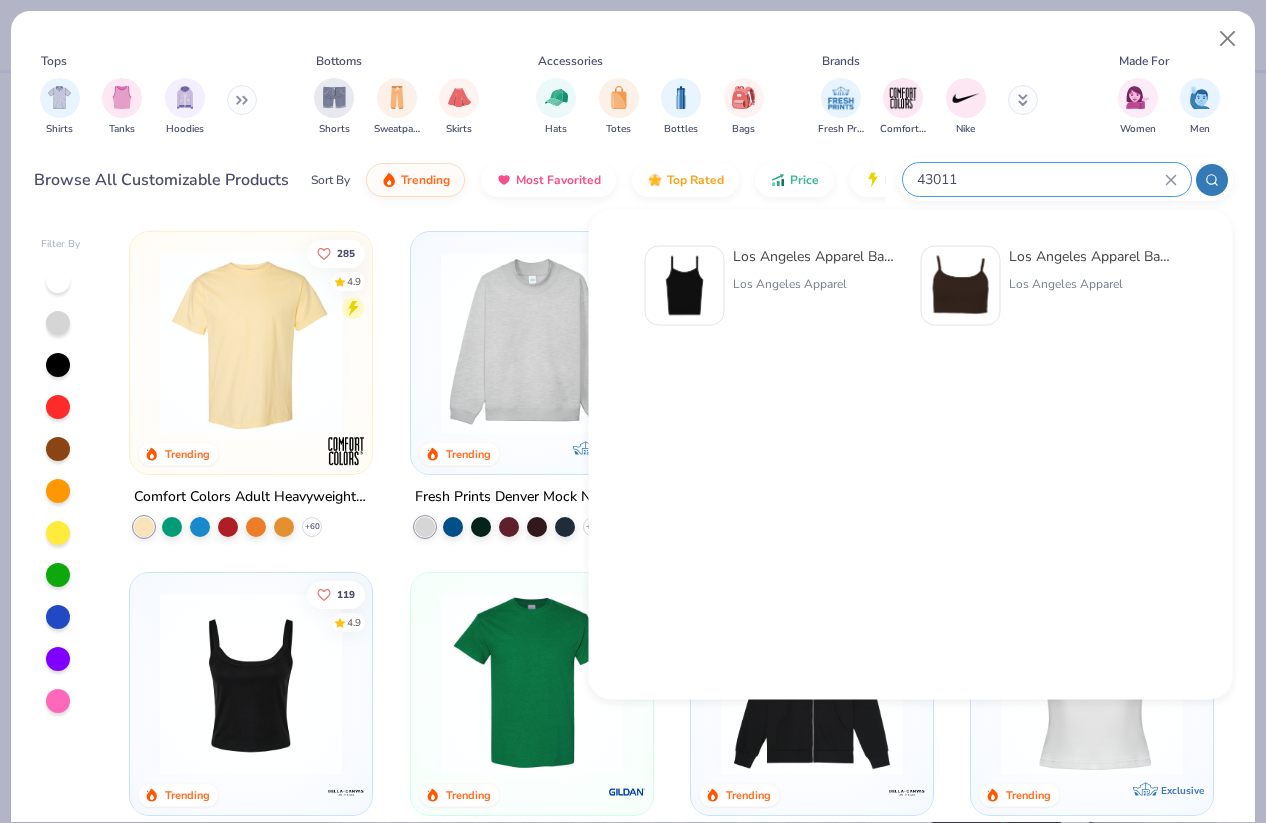 click on "Los Angeles Apparel Baby Rib Spaghetti Tank" at bounding box center [817, 256] 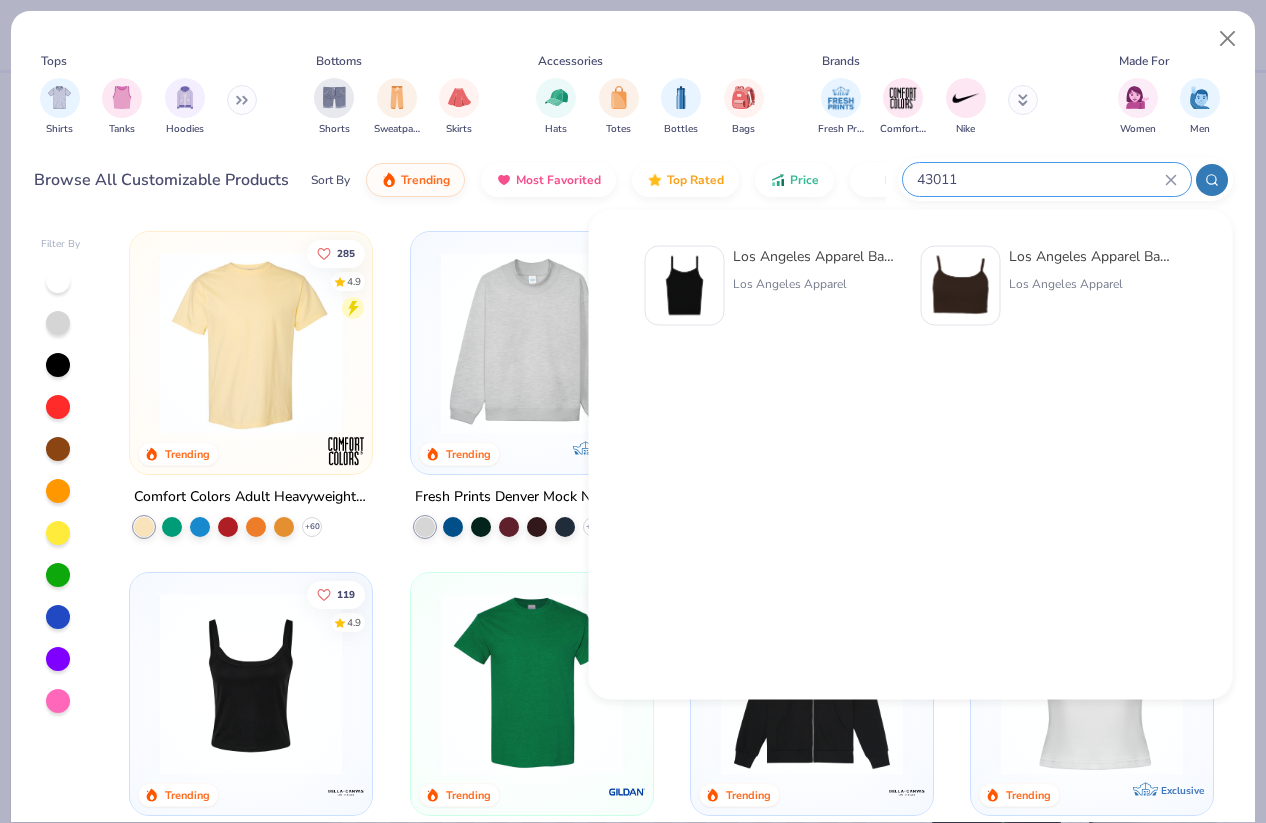 type 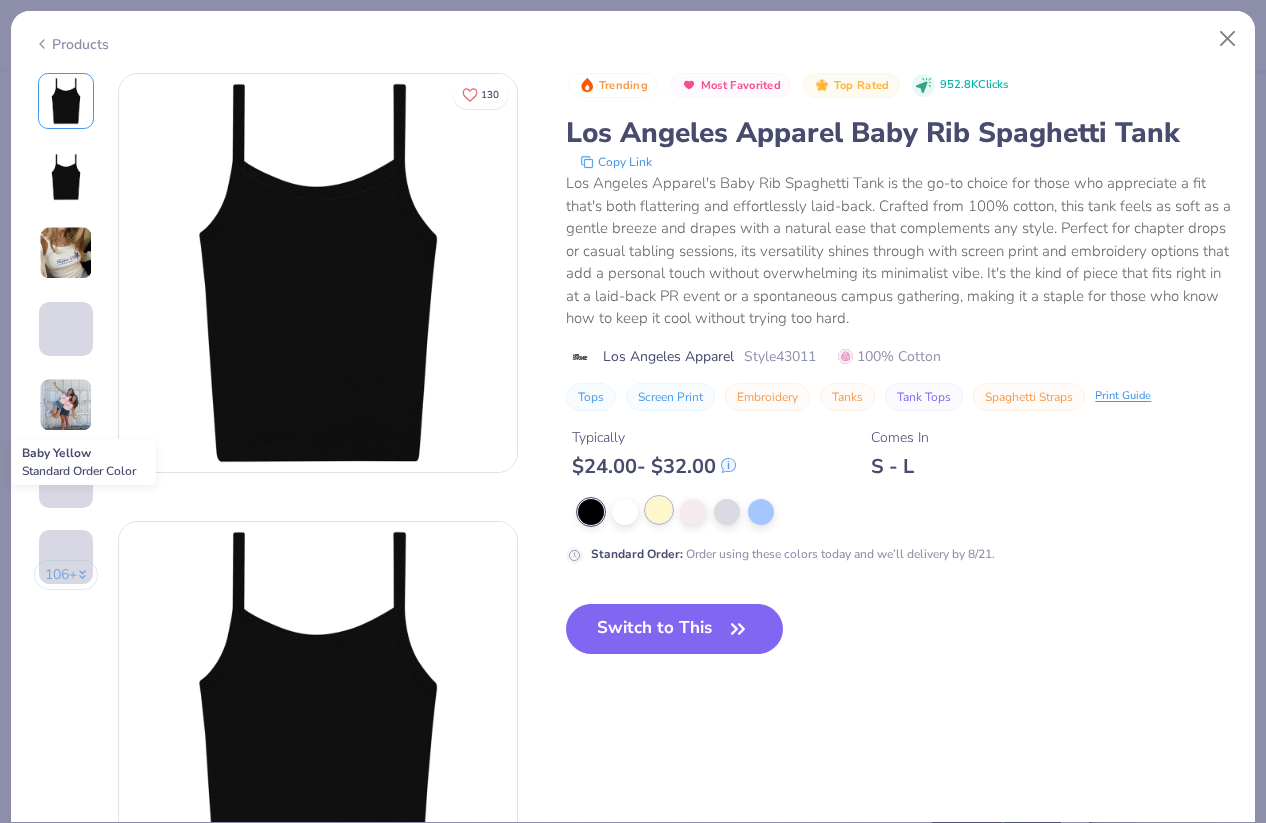 click at bounding box center (659, 510) 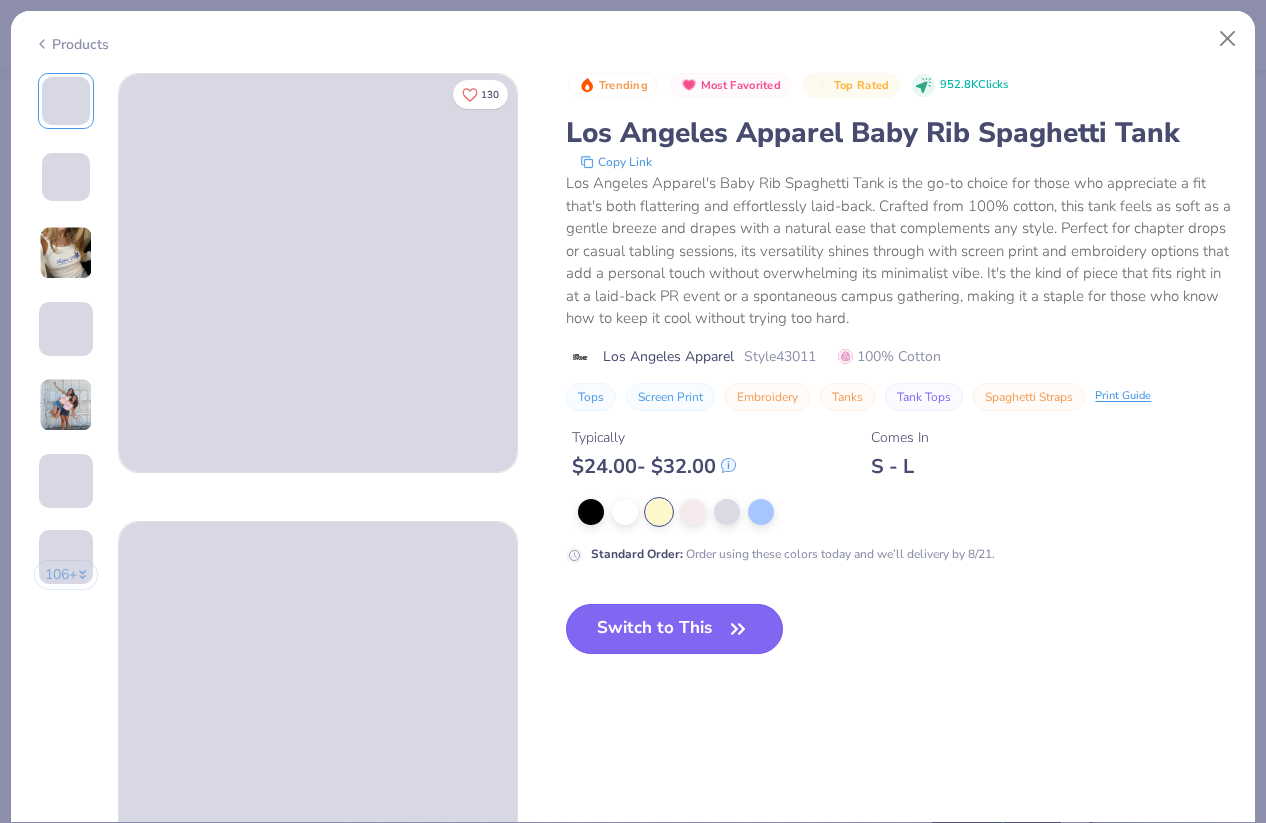 click on "Switch to This" at bounding box center [674, 629] 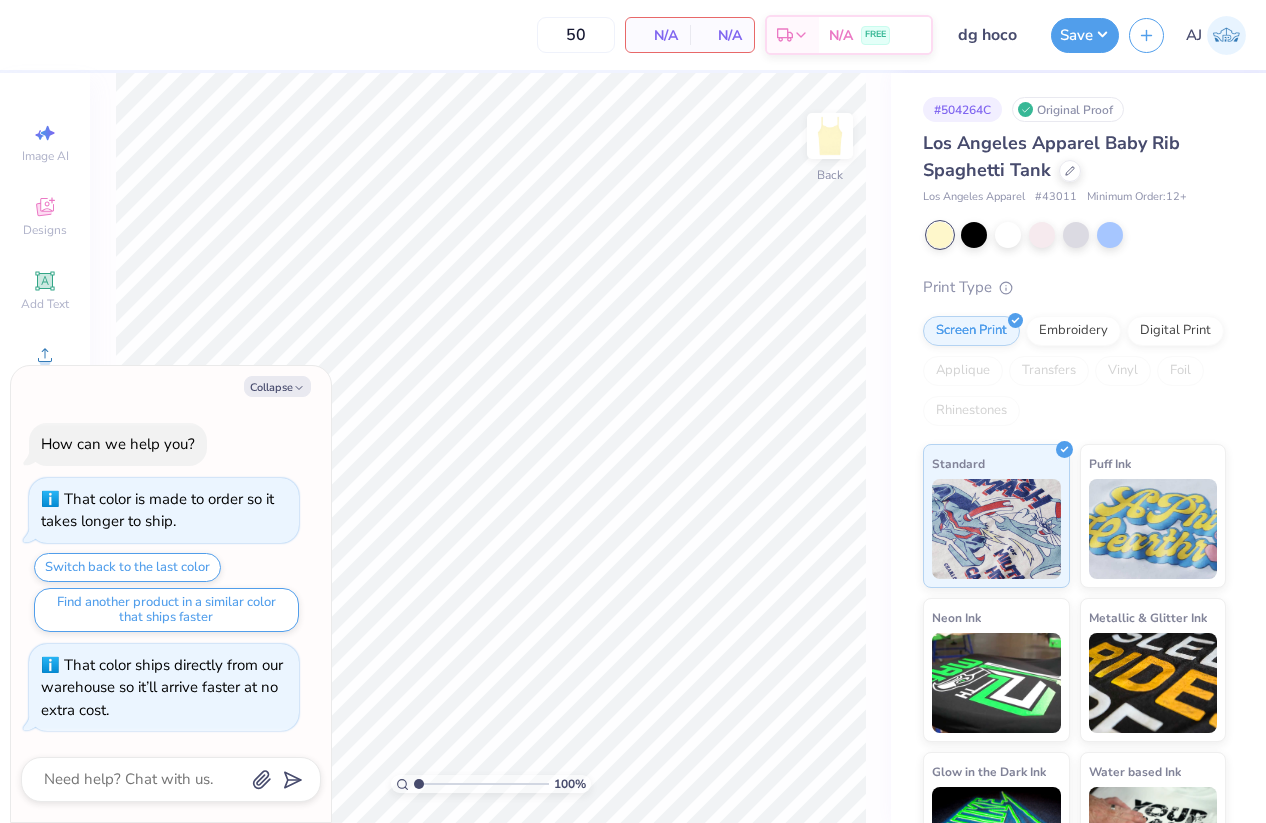 type on "x" 